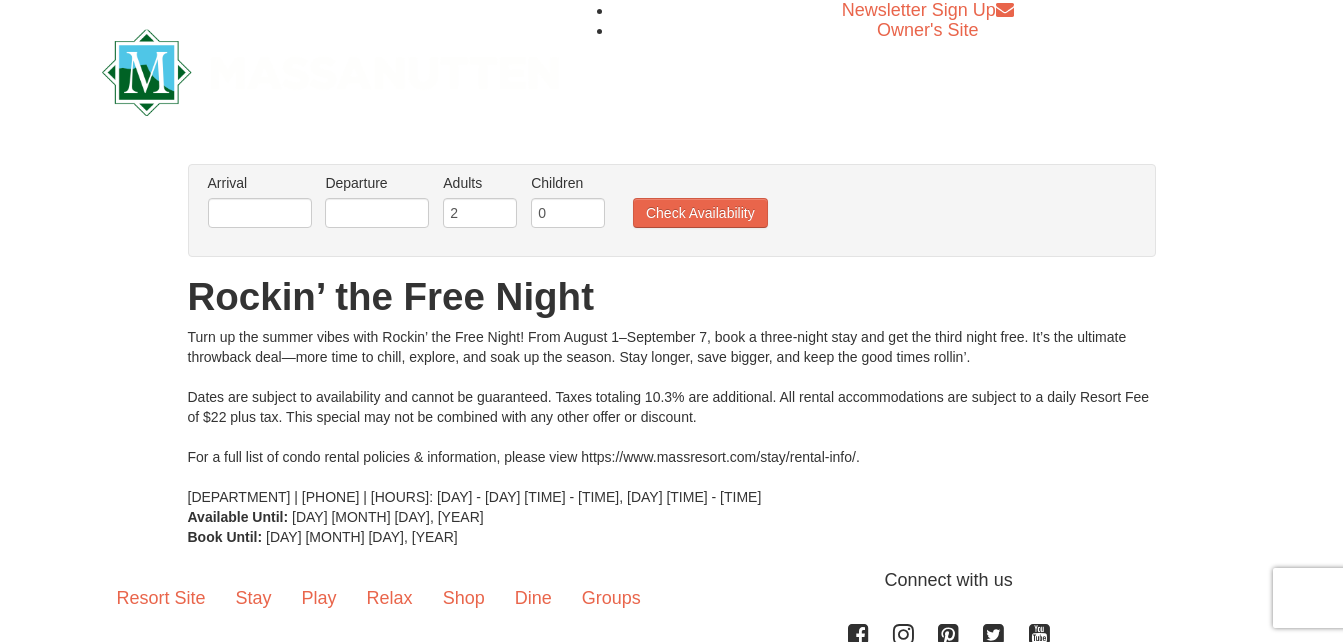 scroll, scrollTop: 0, scrollLeft: 0, axis: both 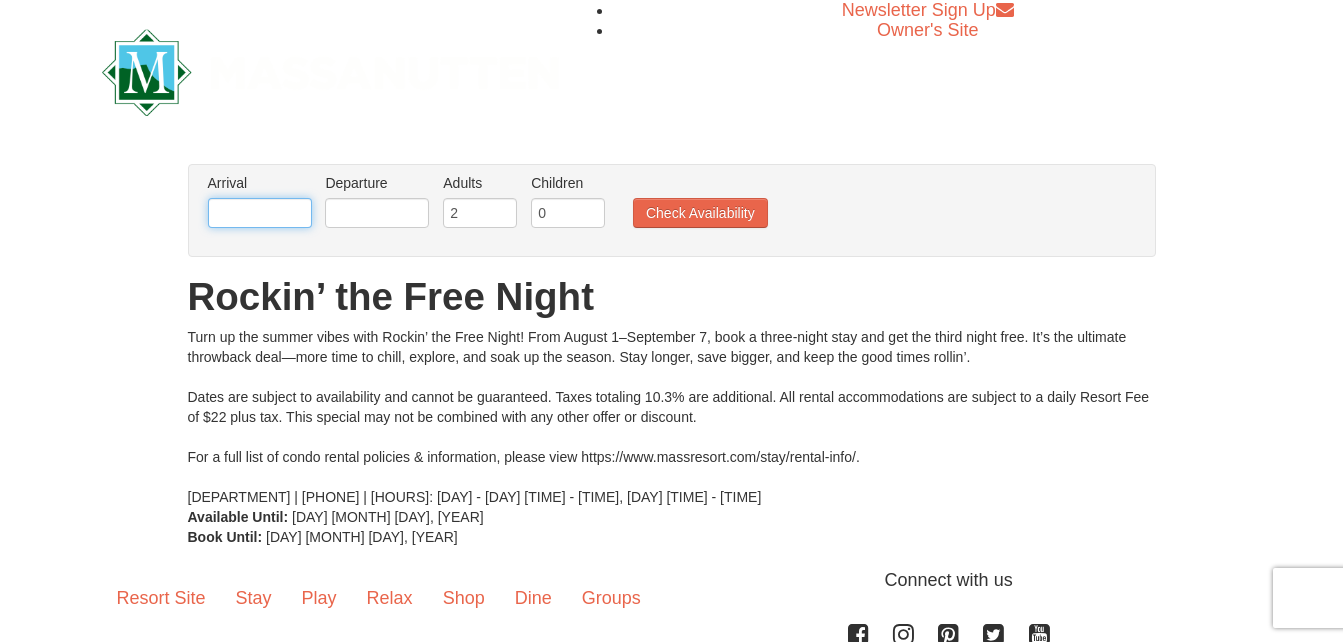 click at bounding box center (260, 213) 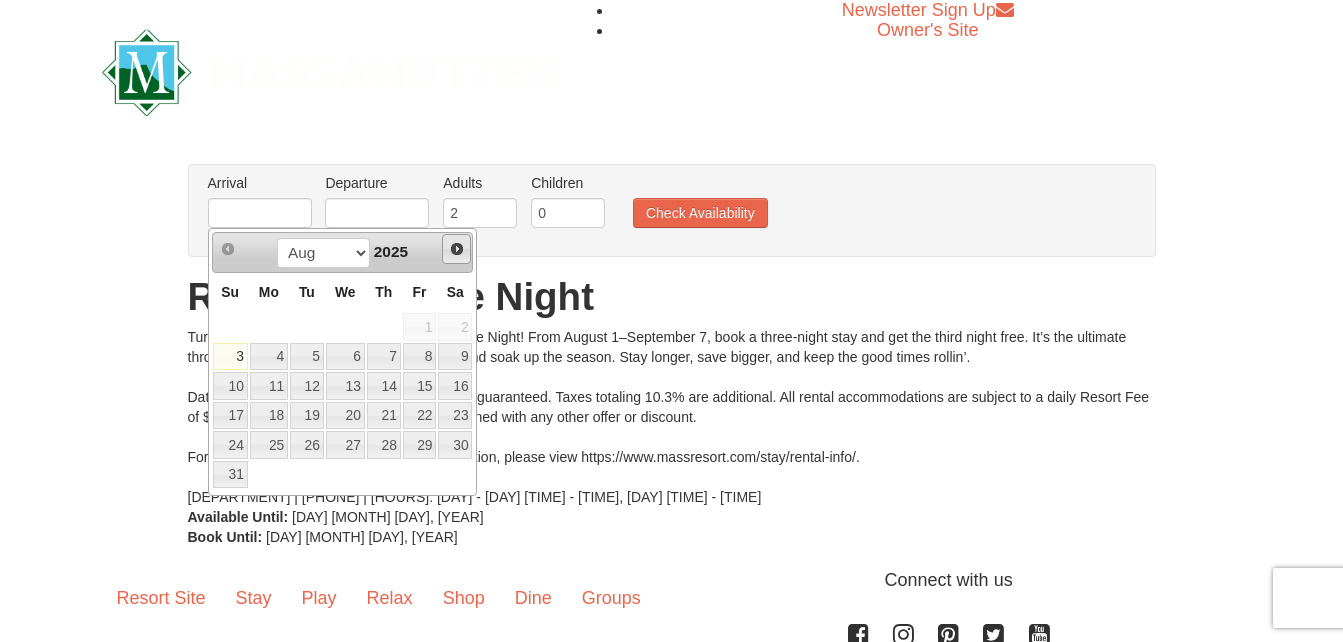 click on "Next" at bounding box center [457, 249] 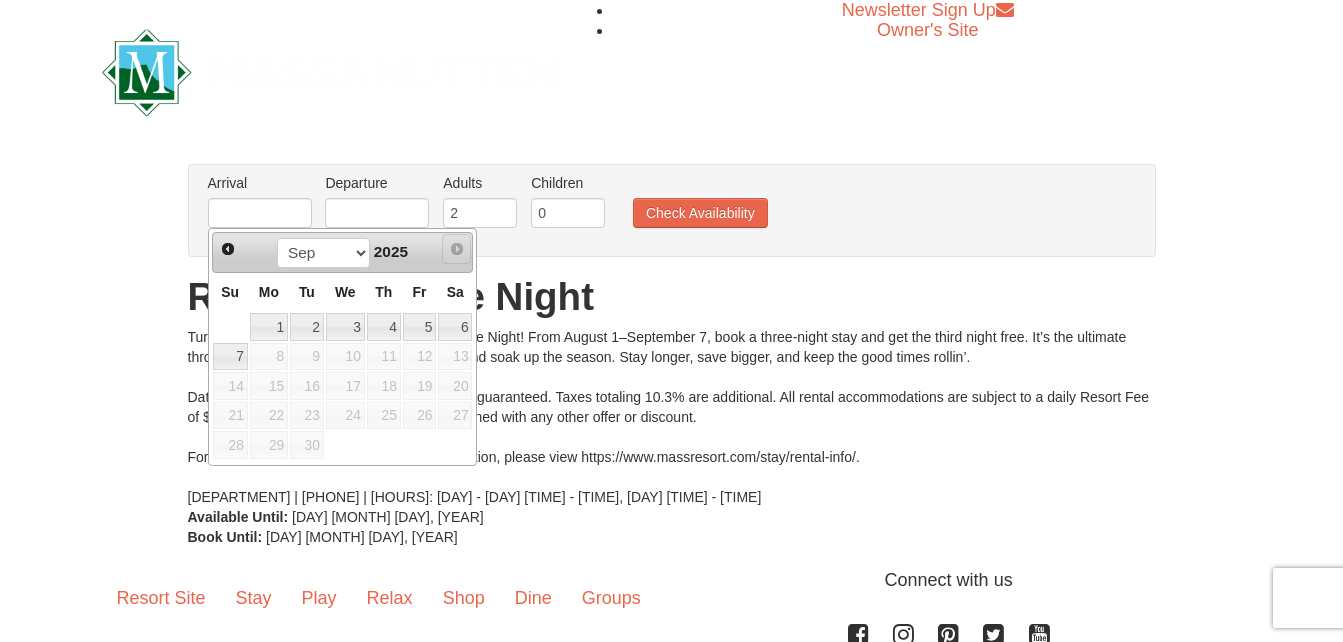 click on "Next" at bounding box center [457, 249] 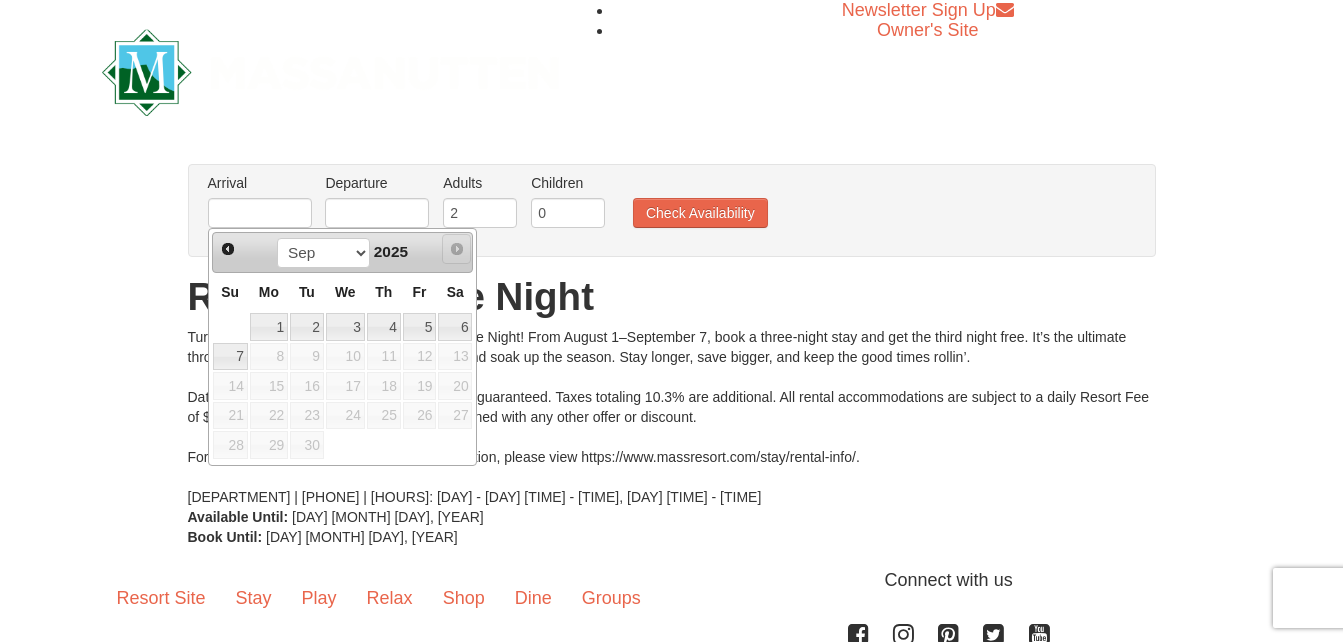 click on "Next" at bounding box center (457, 249) 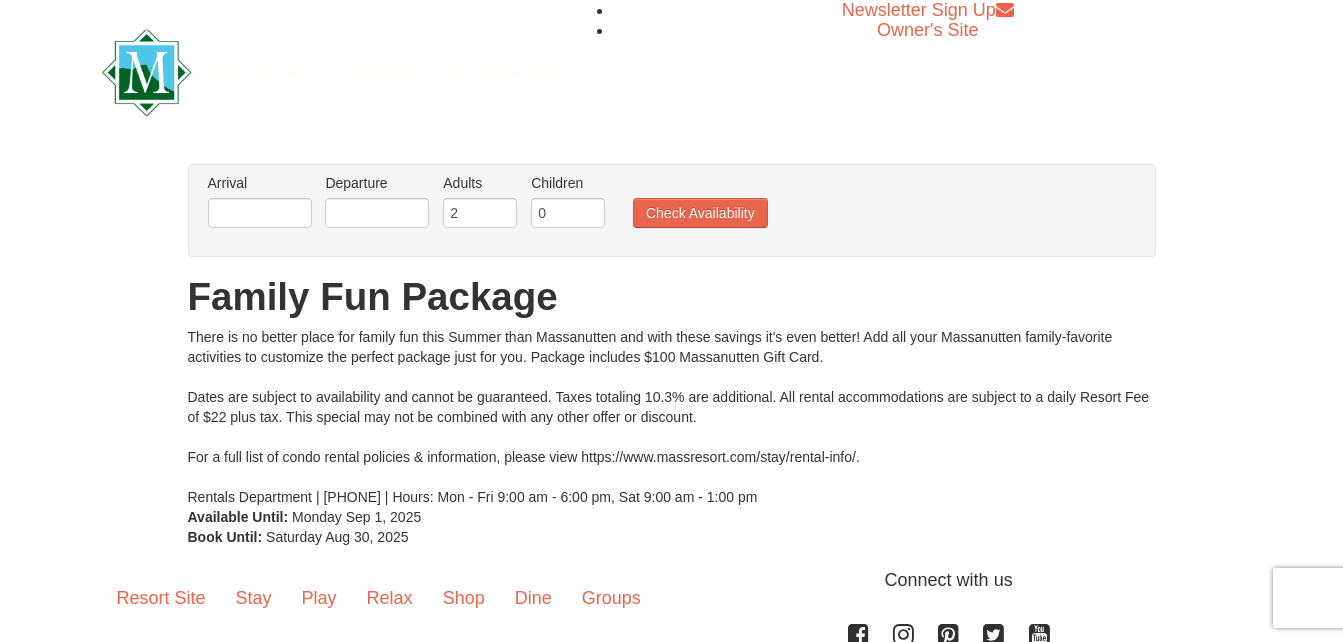 scroll, scrollTop: 0, scrollLeft: 0, axis: both 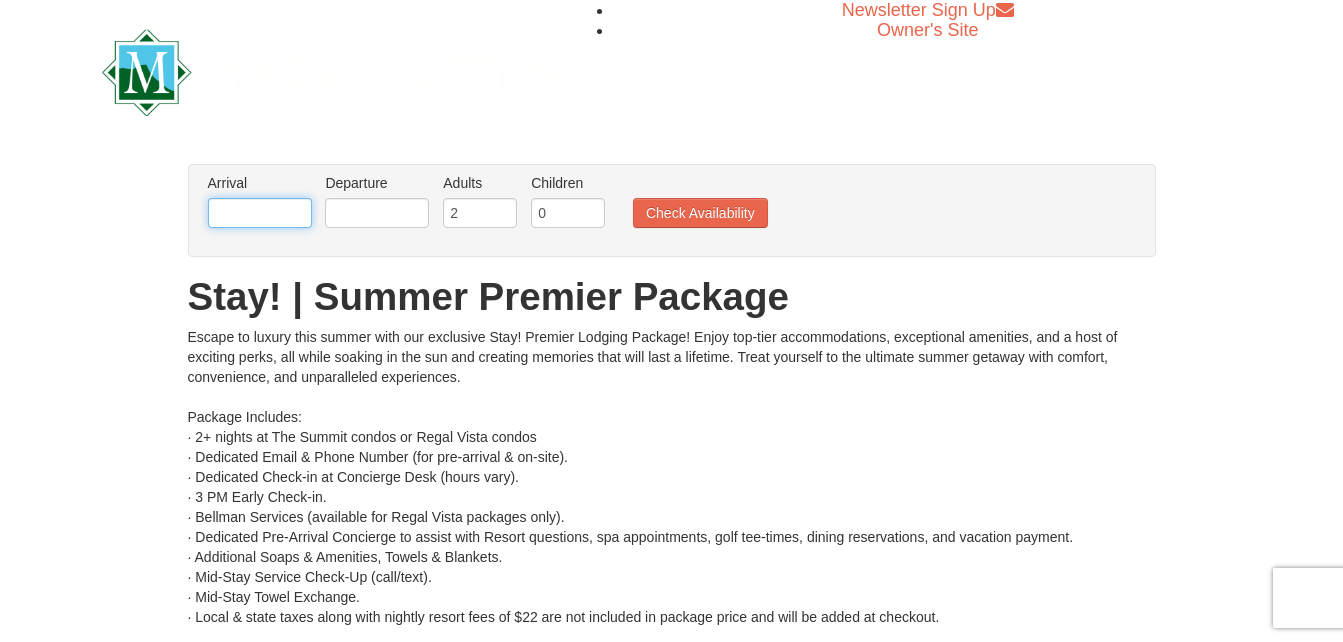 click at bounding box center [260, 213] 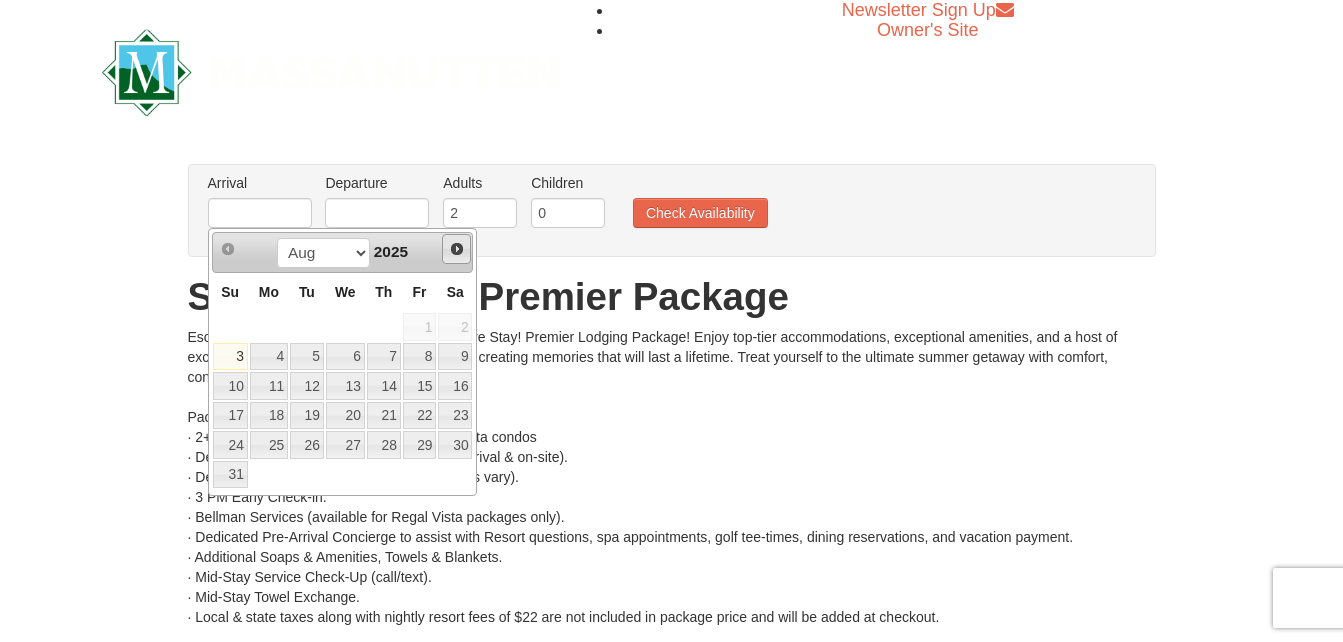 click on "Next" at bounding box center [457, 249] 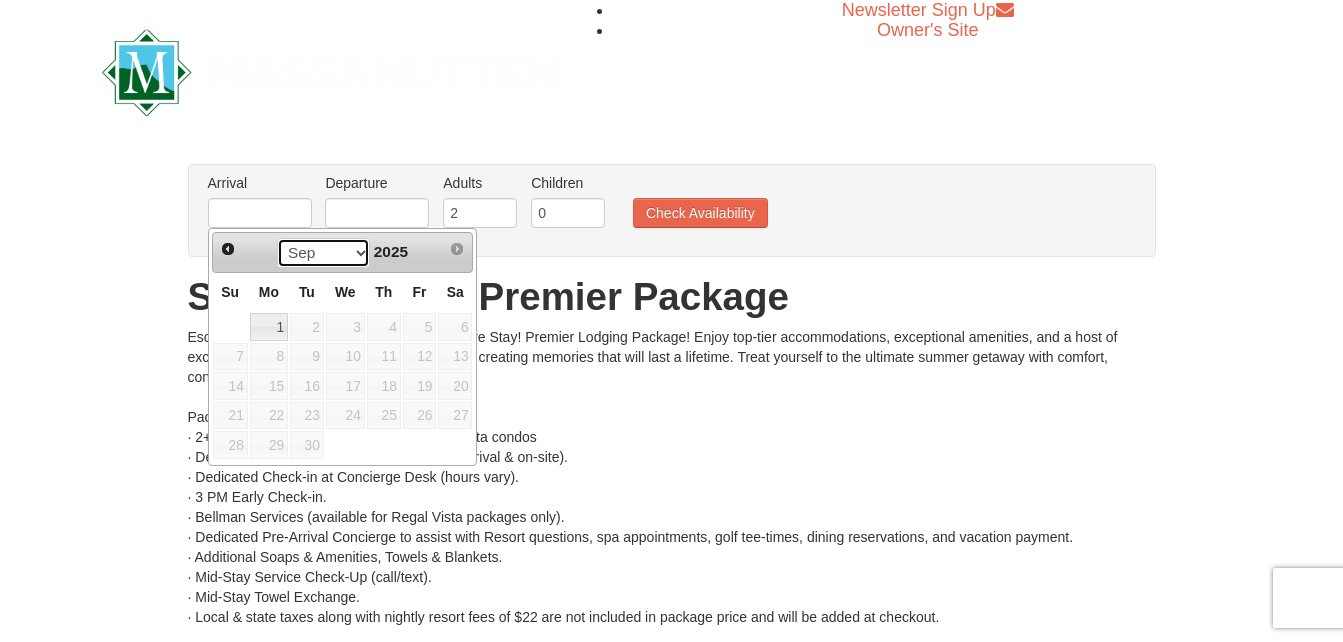 click on "Aug Sep" at bounding box center [323, 253] 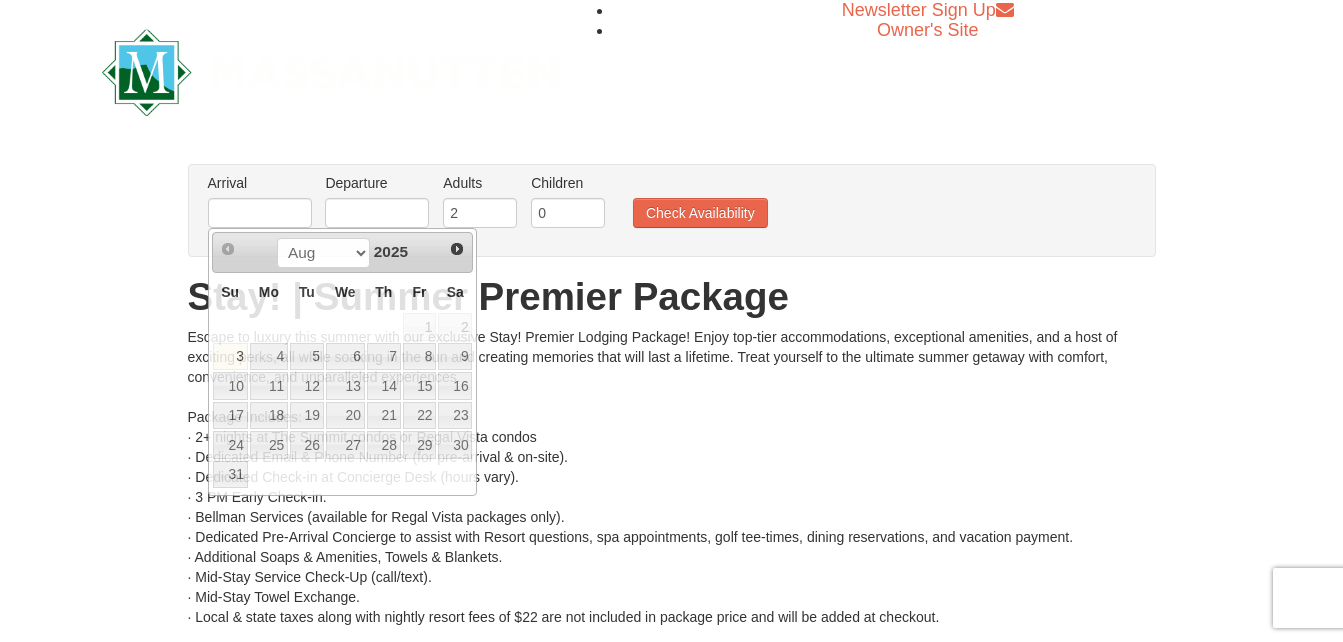 click on "Arrival Please format dates MM/DD/YYYY Please format dates MM/DD/YYYY
Departure Please format dates MM/DD/YYYY Please format dates MM/DD/YYYY
Adults Please format dates MM/DD/YYYY
2
Children Please format dates MM/DD/YYYY
0
Check Availability" at bounding box center [672, 210] 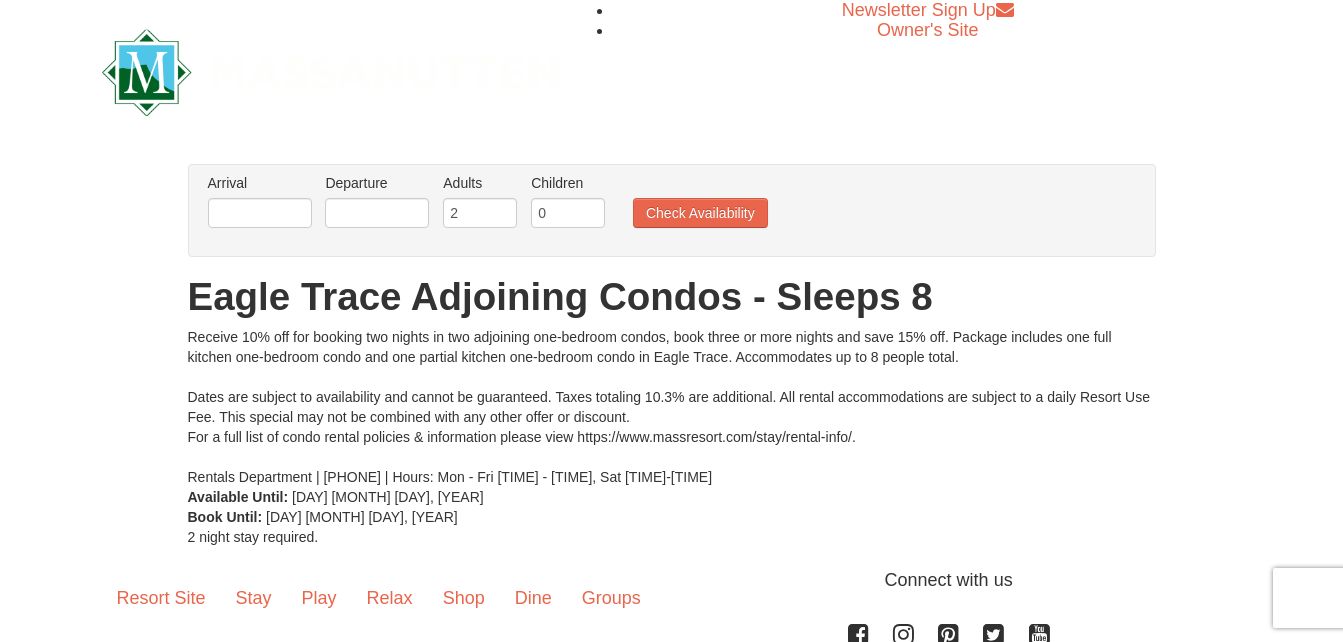 scroll, scrollTop: 0, scrollLeft: 0, axis: both 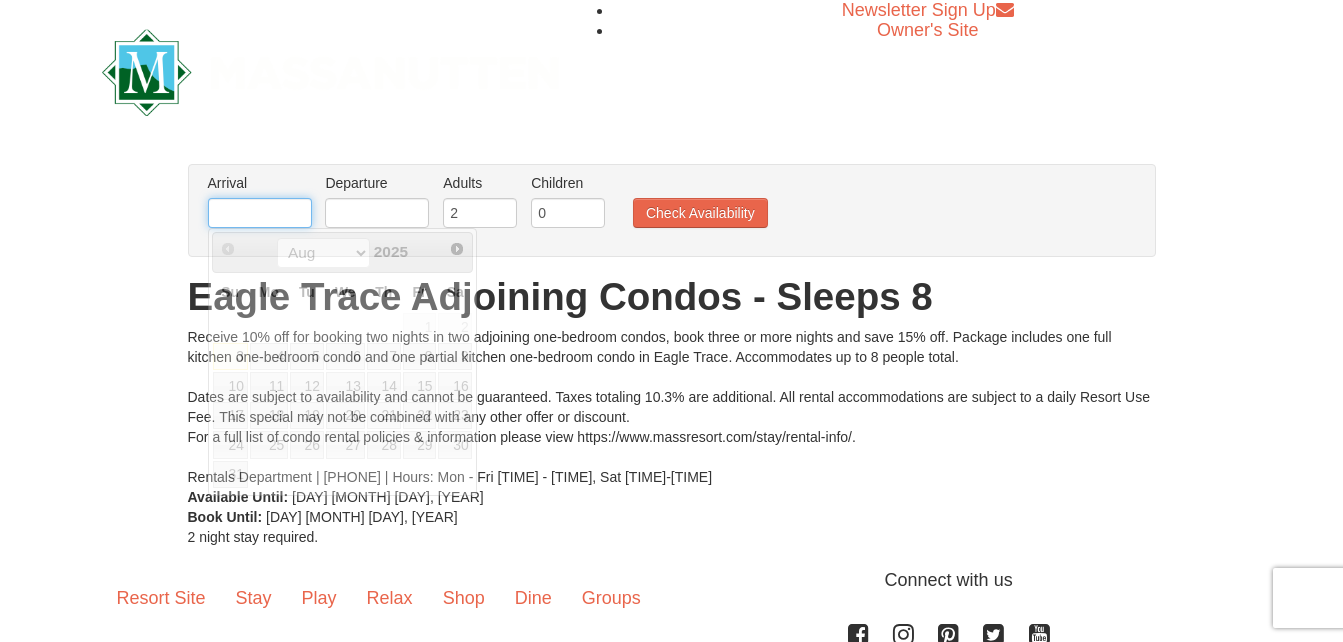click at bounding box center (260, 213) 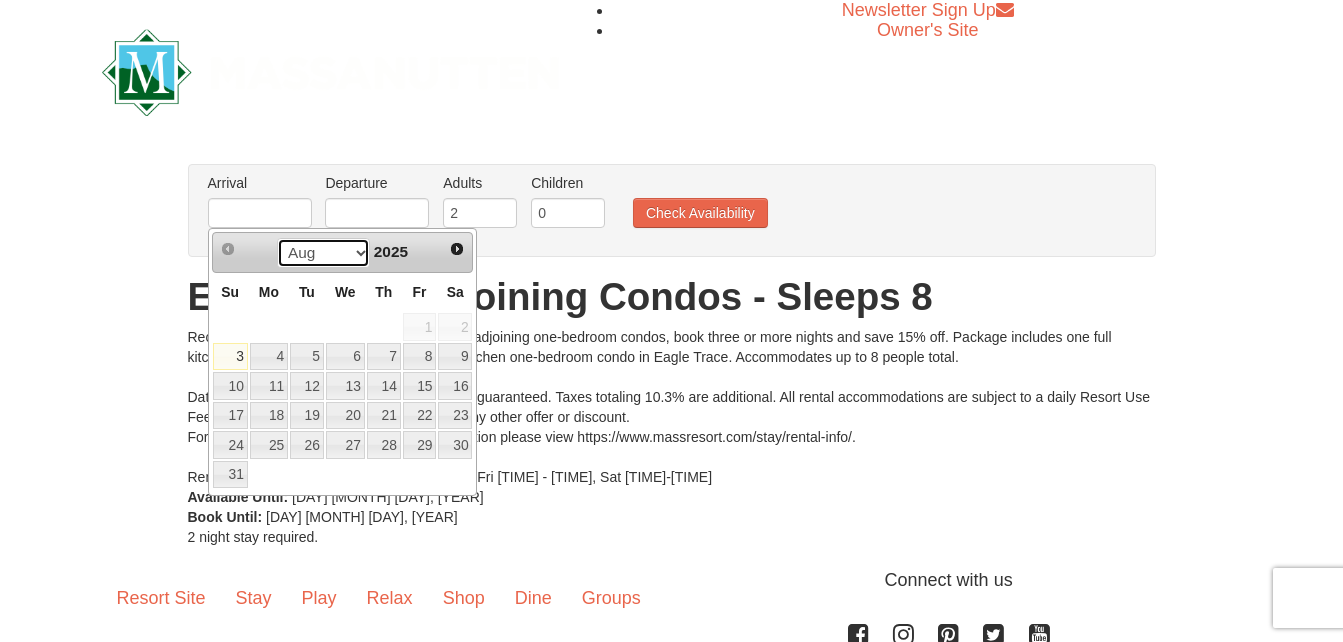 click on "Aug Sep Oct Nov Dec" at bounding box center (323, 253) 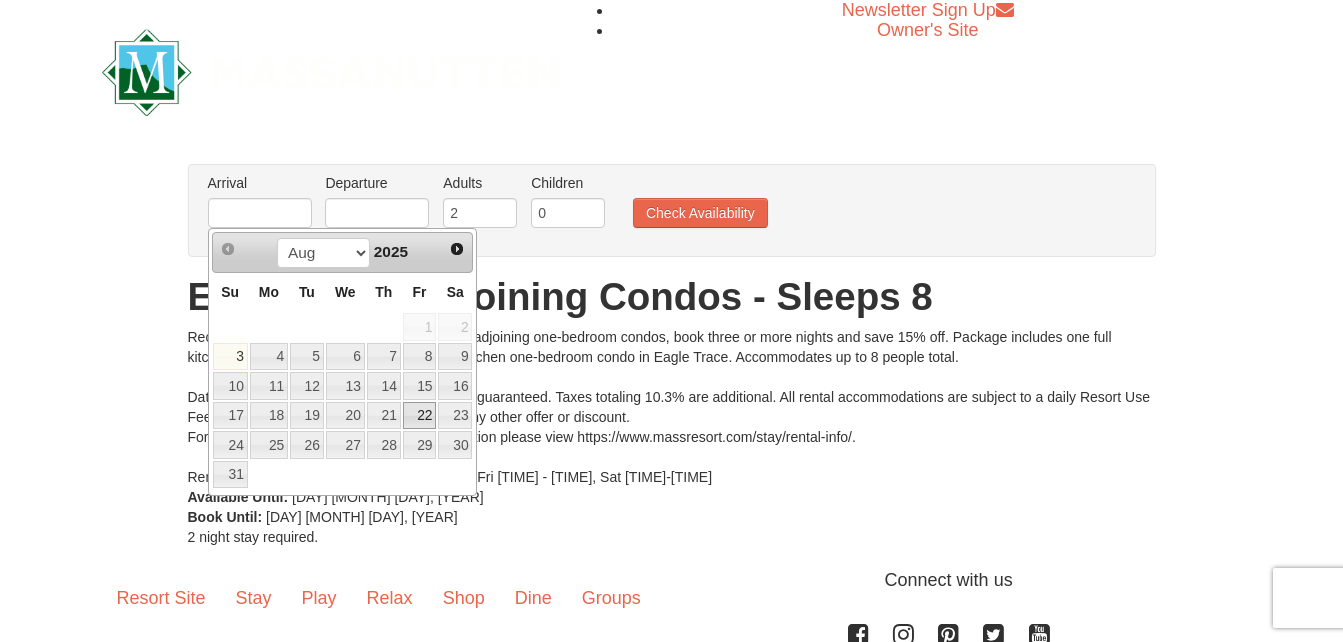 click on "22" at bounding box center (420, 416) 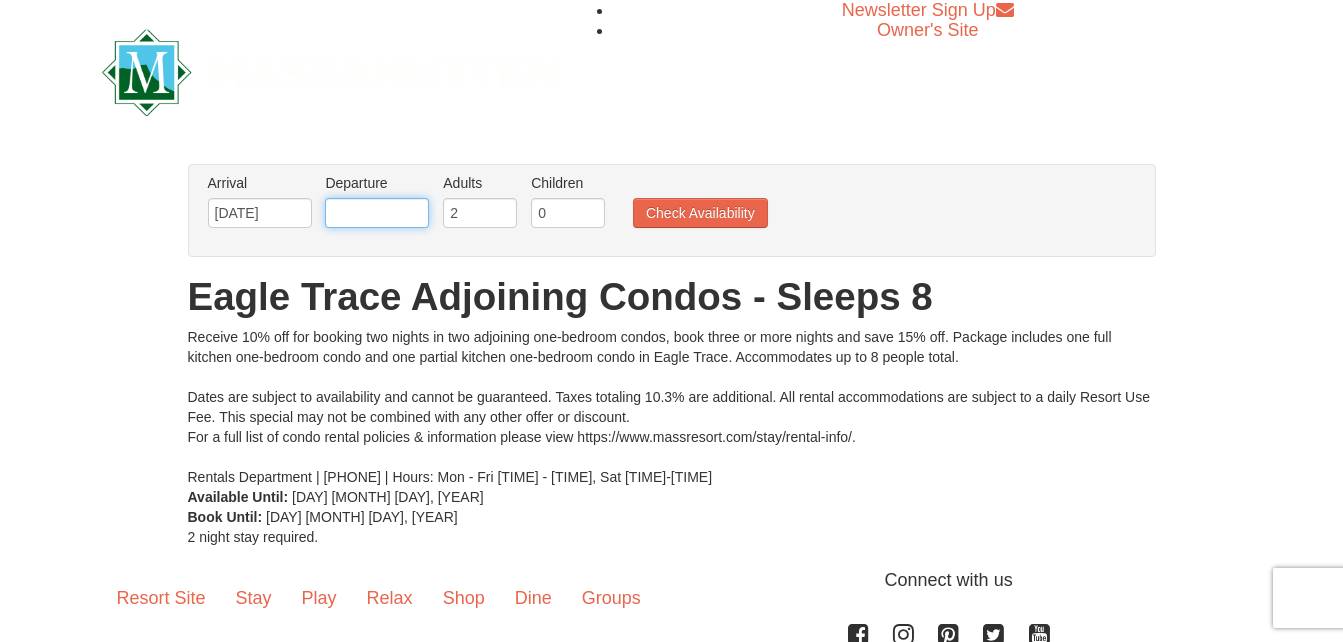 click at bounding box center [377, 213] 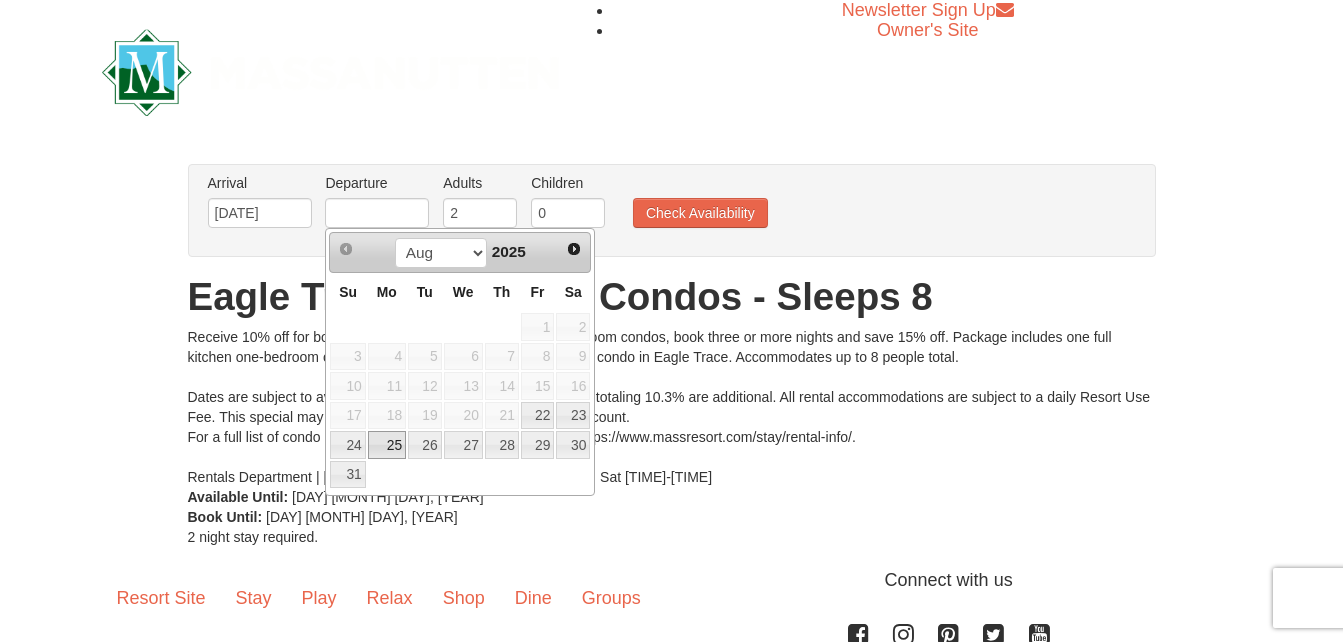 click on "25" at bounding box center [387, 445] 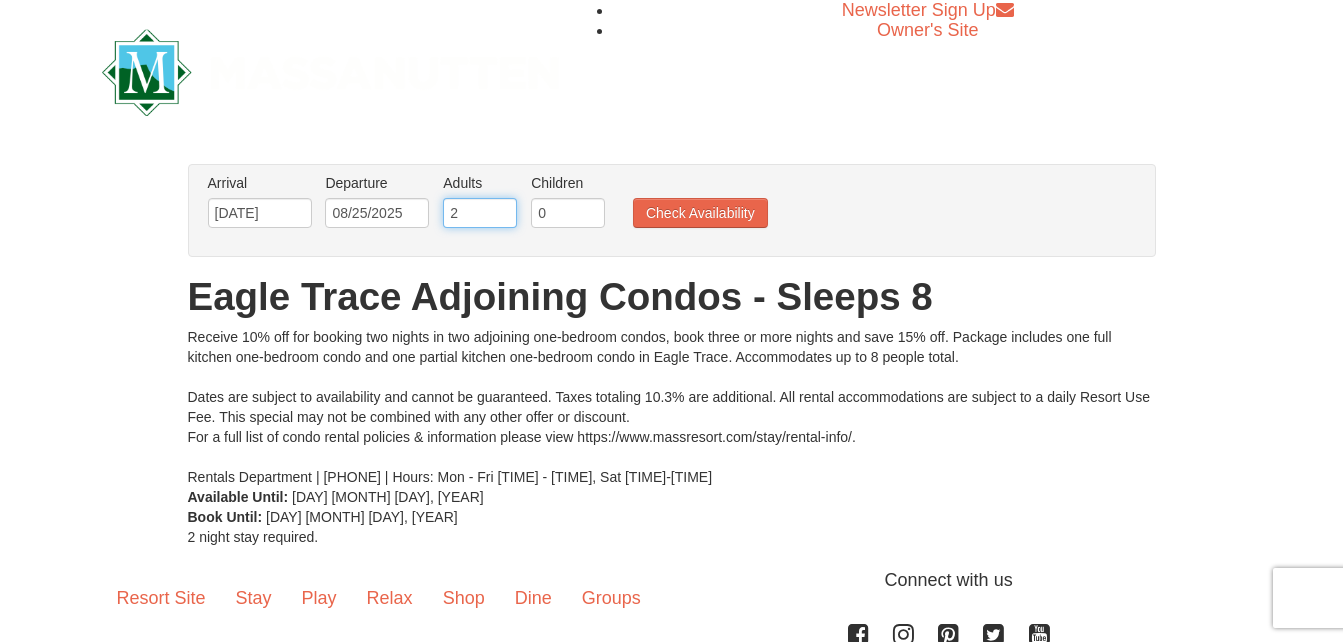 click on "2" at bounding box center [480, 213] 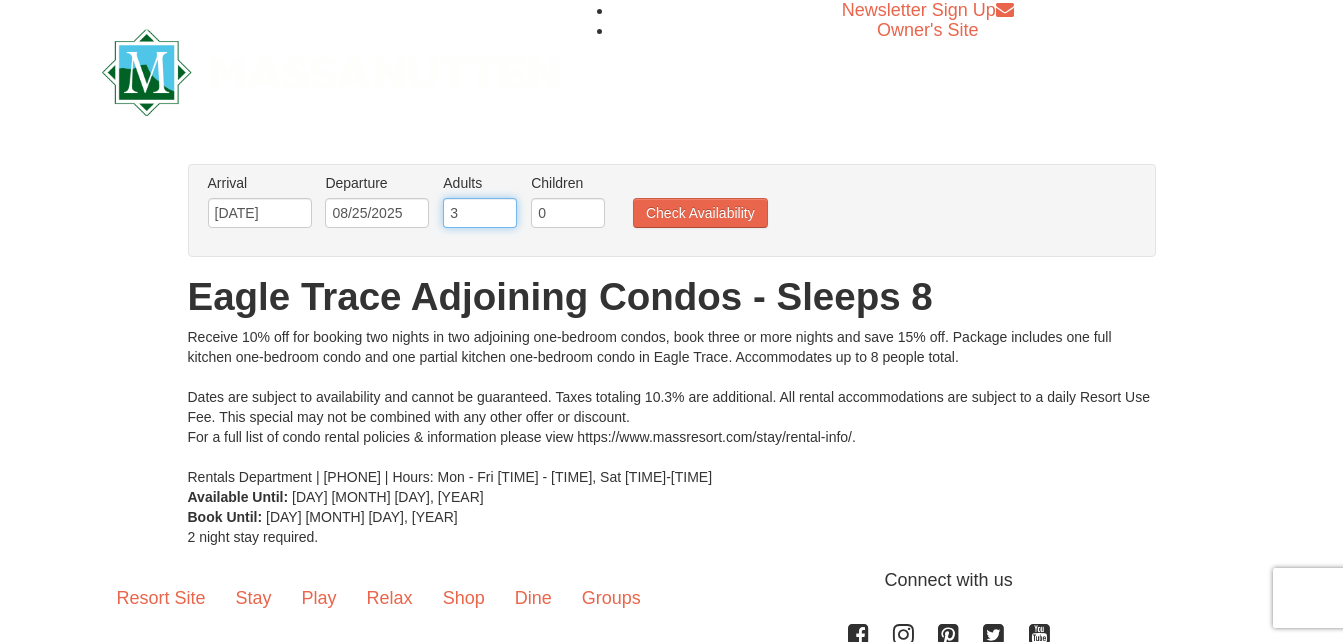 click on "3" at bounding box center (480, 213) 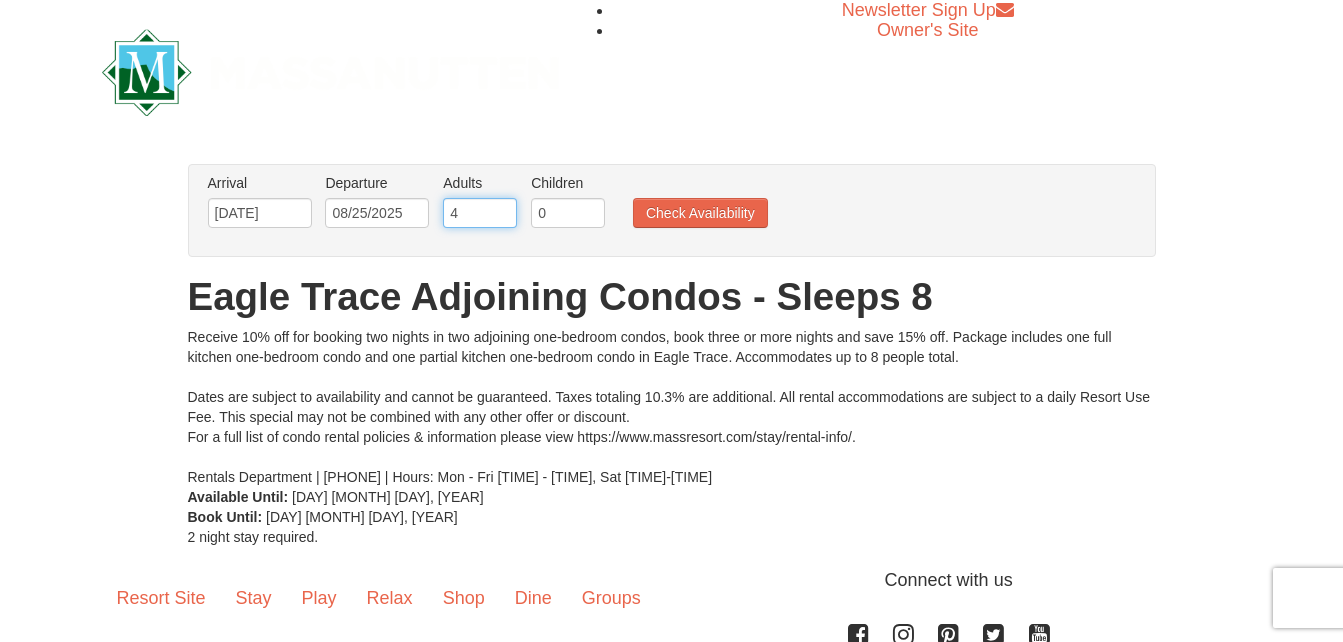click on "4" at bounding box center [480, 213] 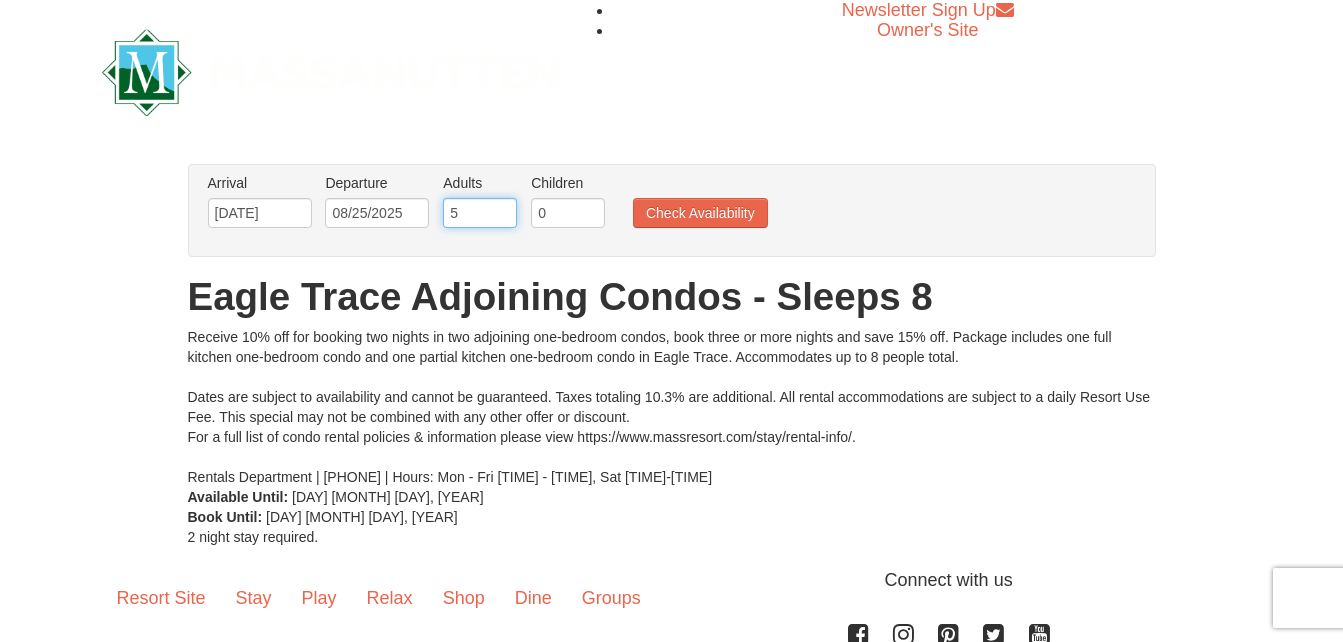 click on "5" at bounding box center (480, 213) 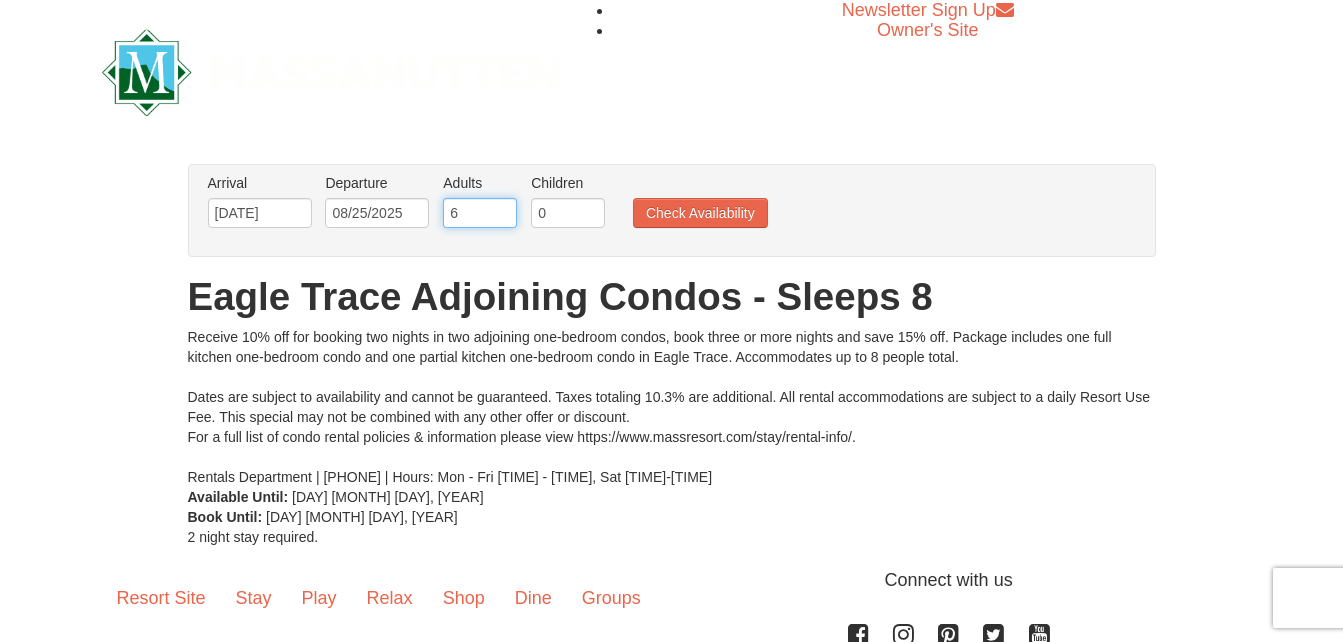 type on "6" 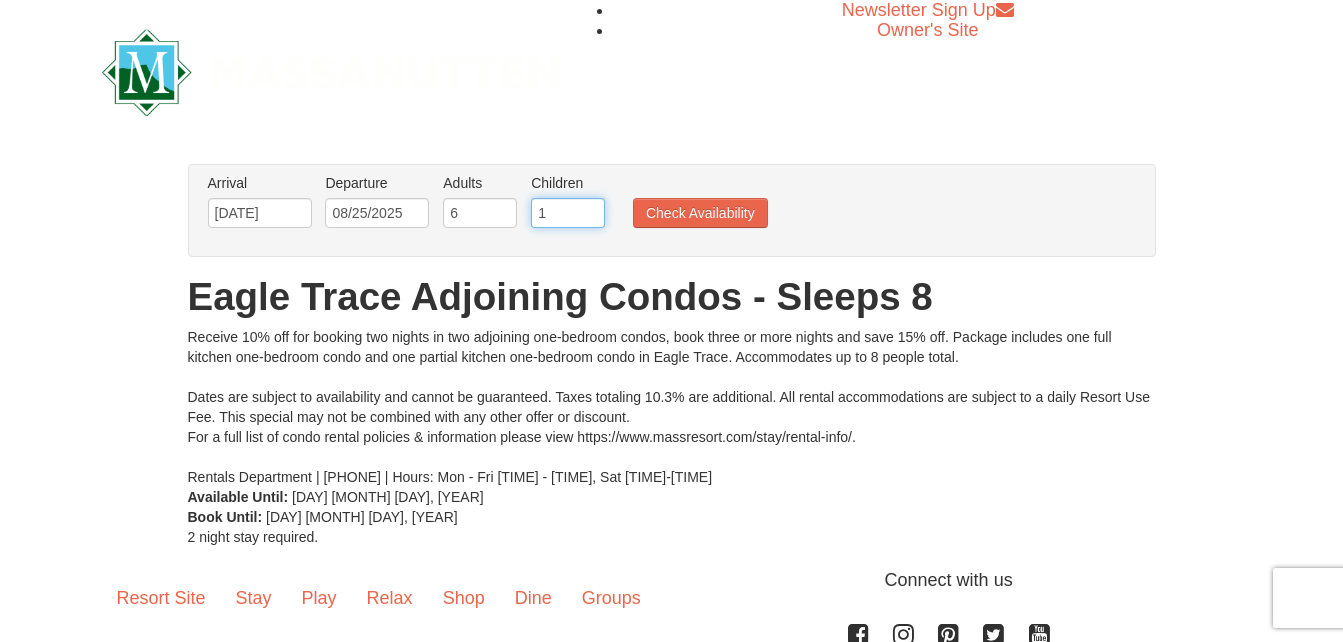 click on "1" at bounding box center (568, 213) 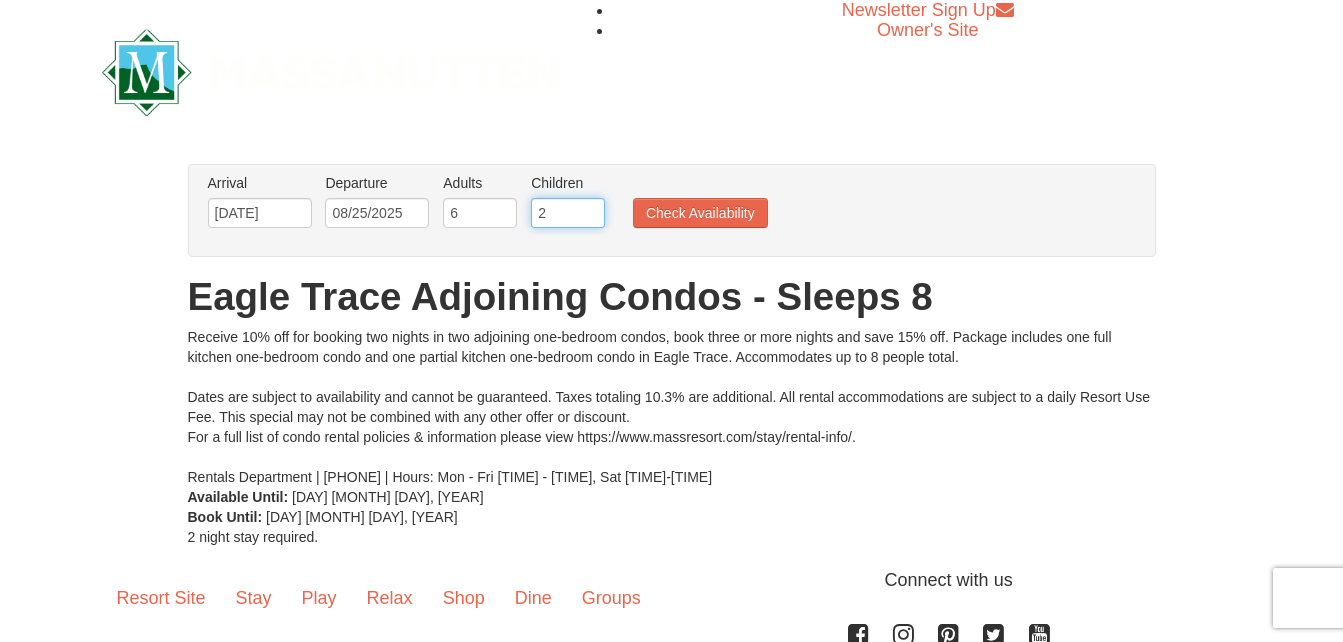 type on "2" 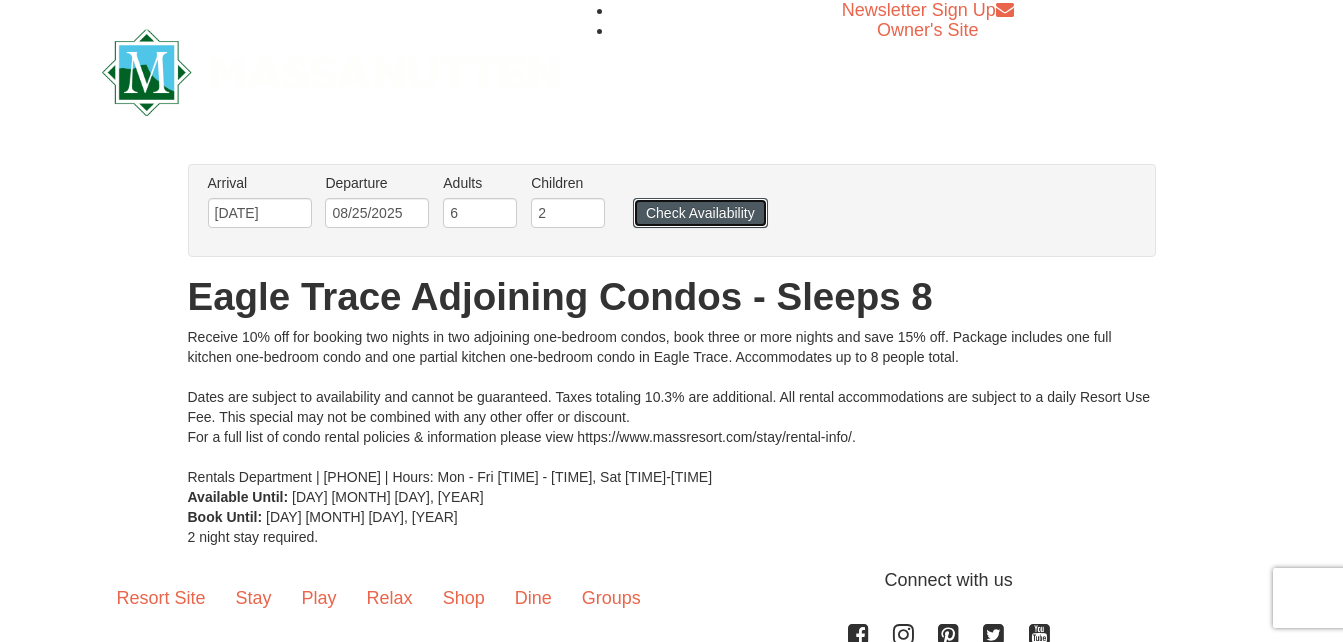 click on "Check Availability" at bounding box center [700, 213] 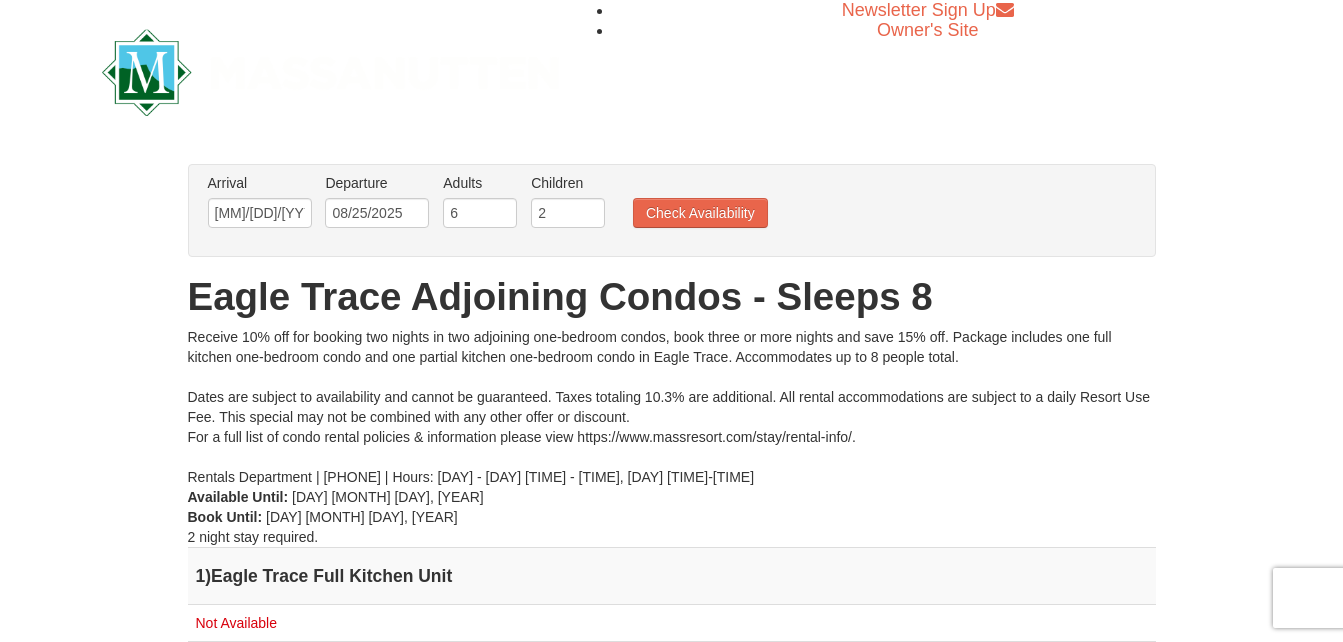 scroll, scrollTop: 0, scrollLeft: 0, axis: both 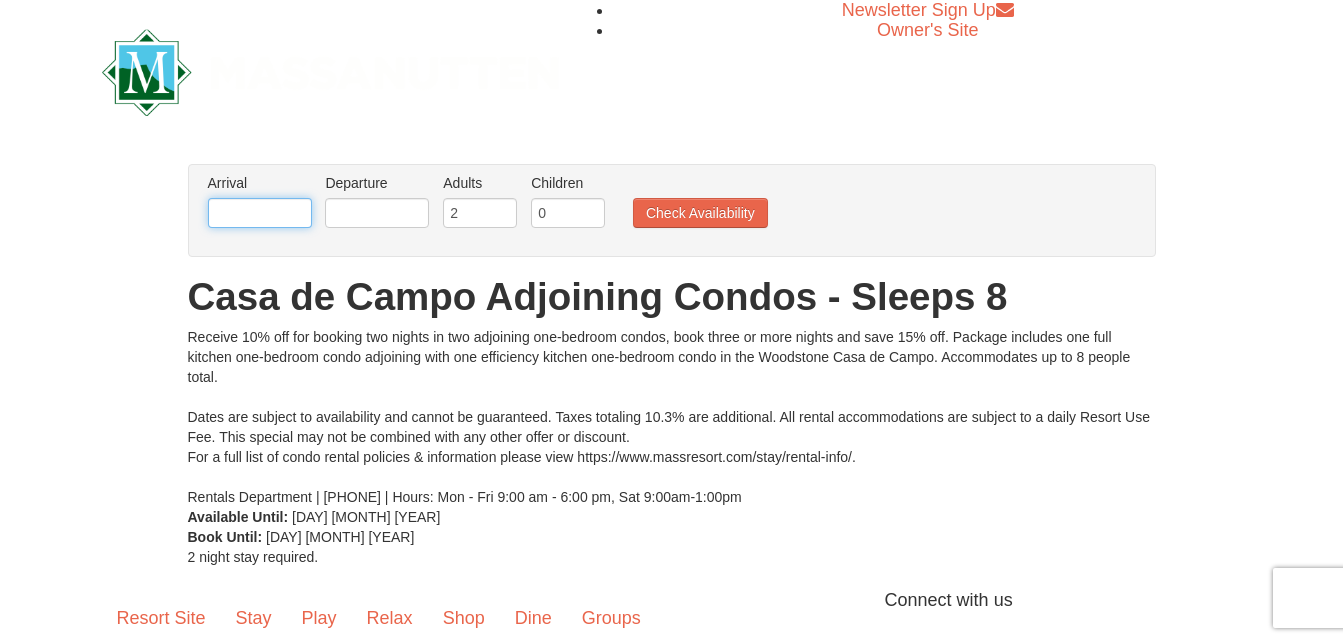 click at bounding box center (260, 213) 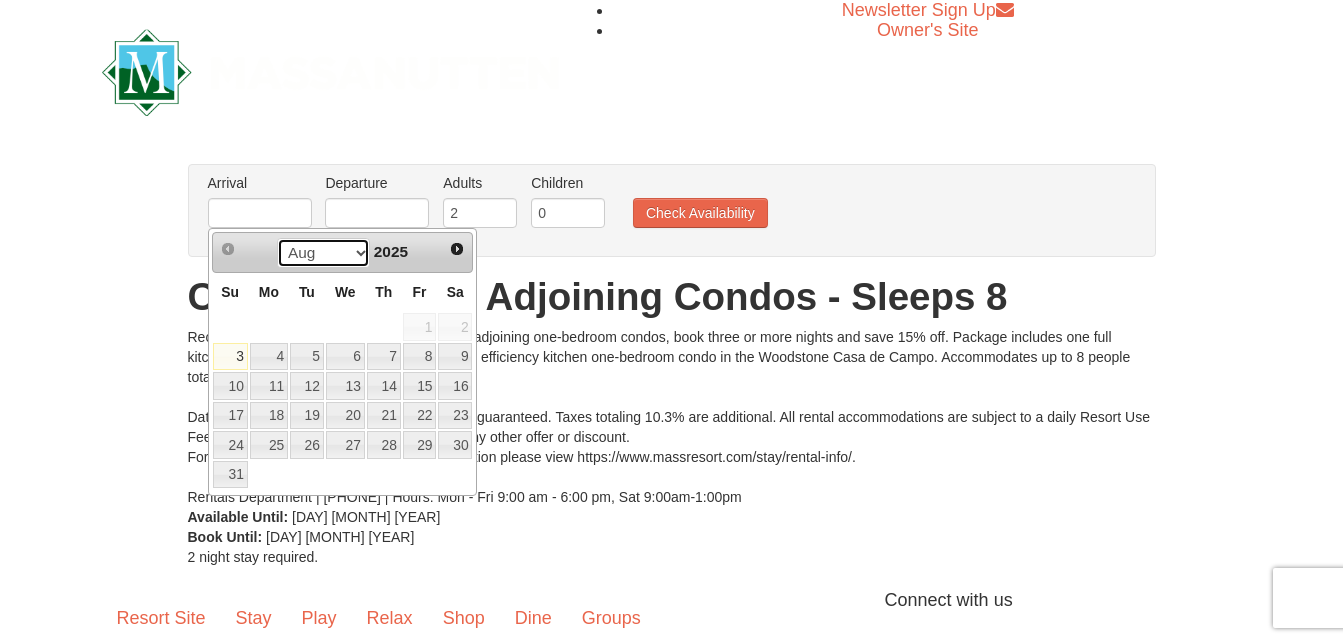 click on "Aug Sep Oct Nov Dec" at bounding box center [323, 253] 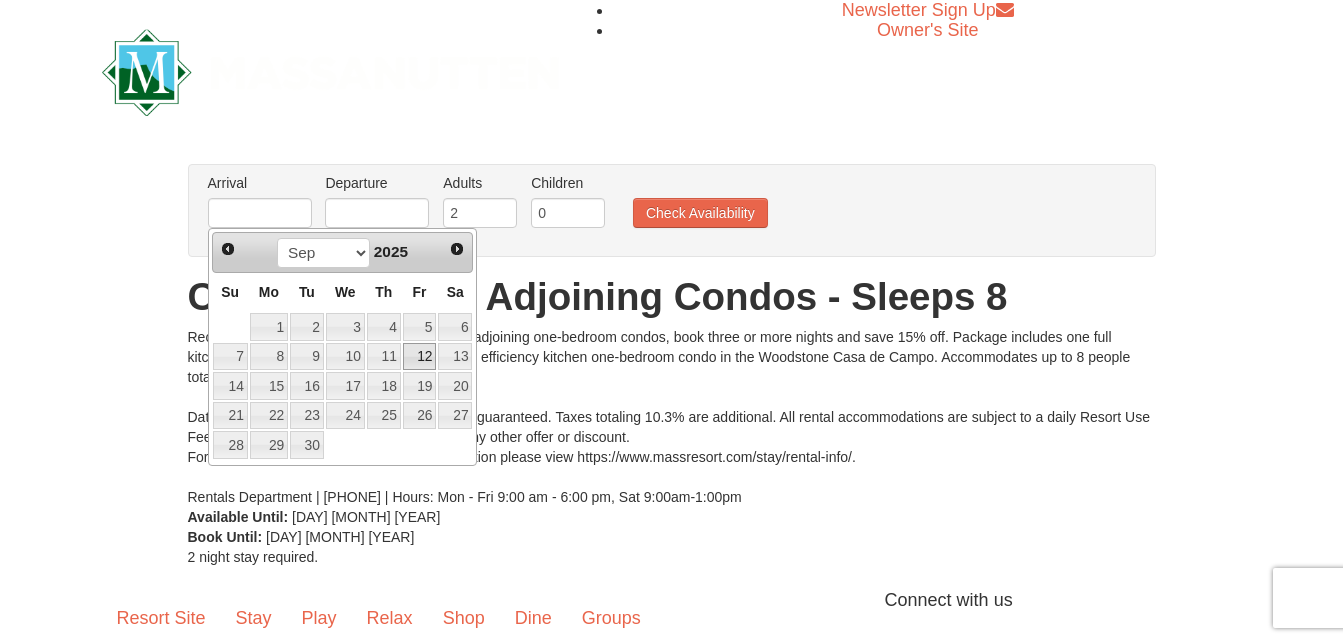 click on "12" at bounding box center [420, 357] 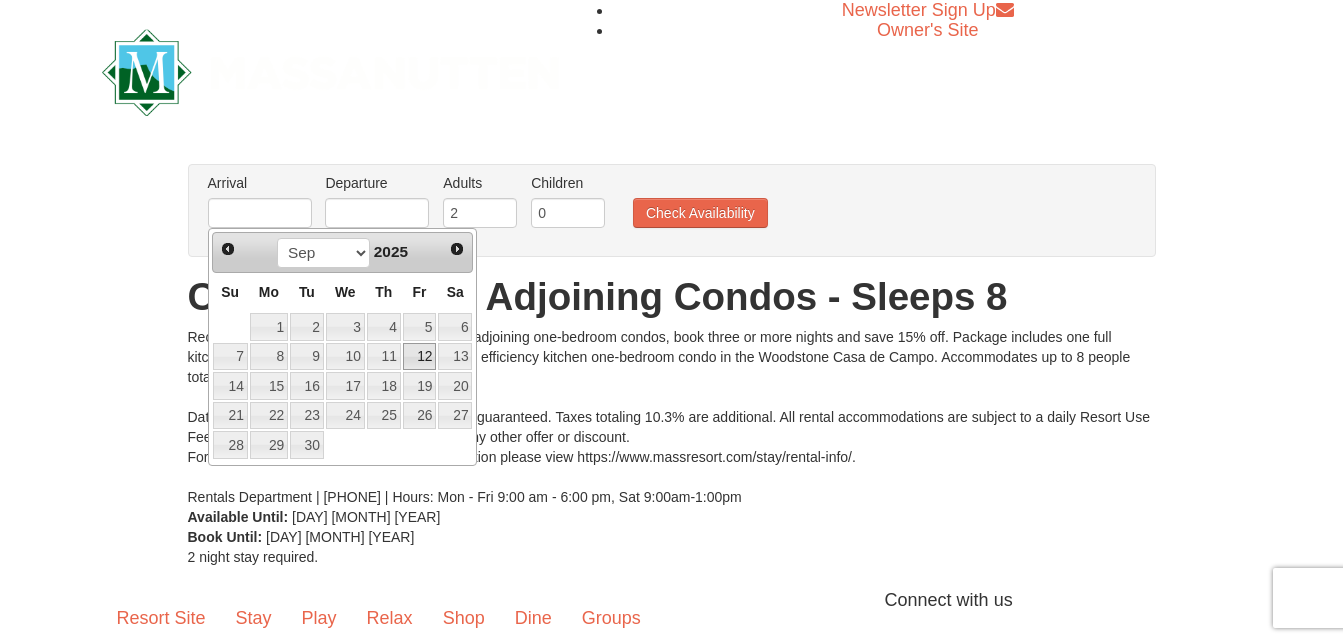 type on "09/12/2025" 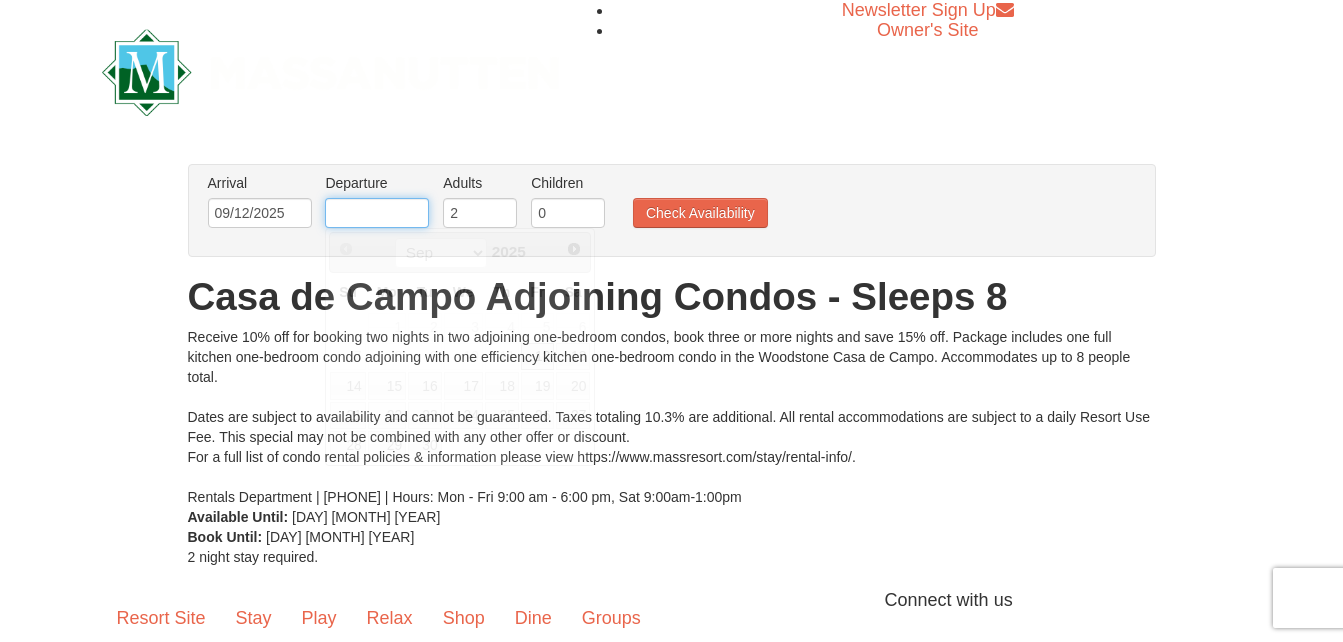 click at bounding box center [377, 213] 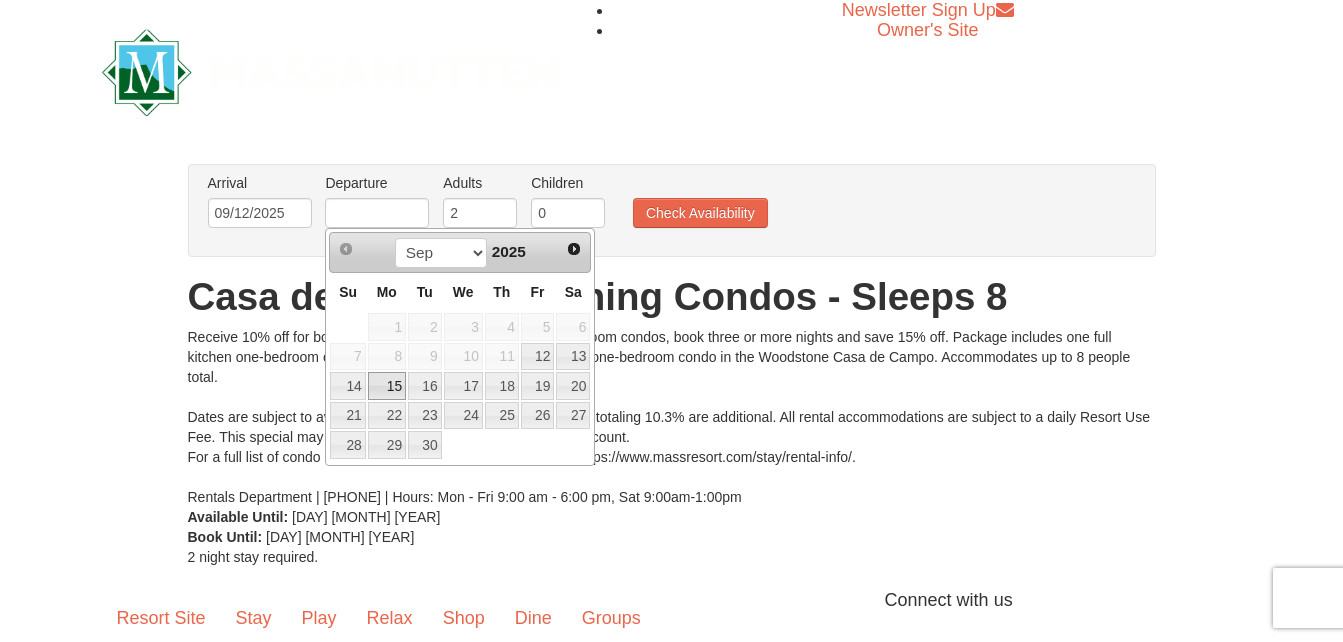 click on "15" at bounding box center [387, 386] 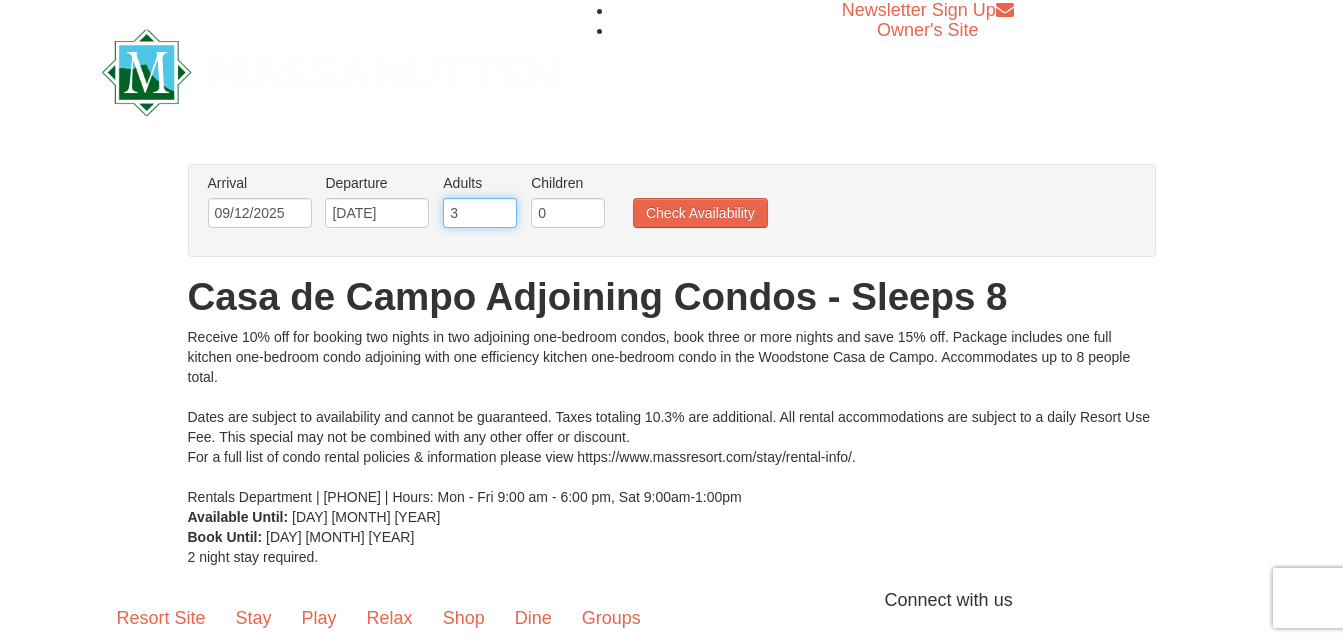 click on "3" at bounding box center [480, 213] 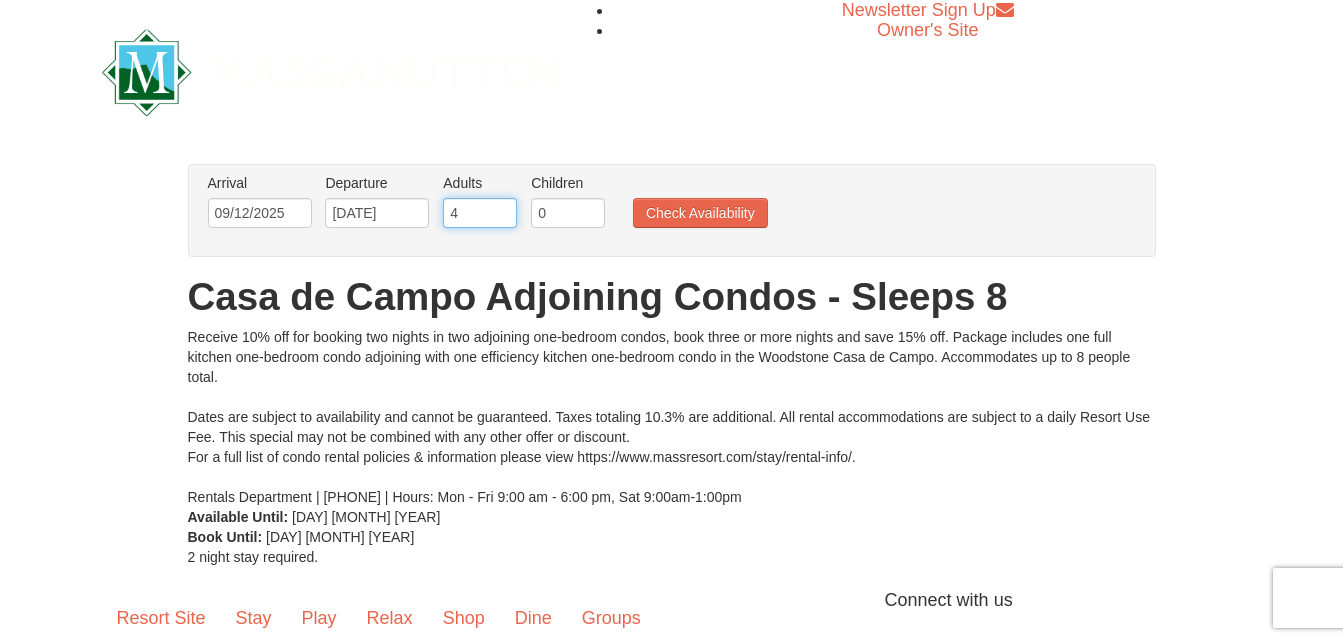 click on "4" at bounding box center (480, 213) 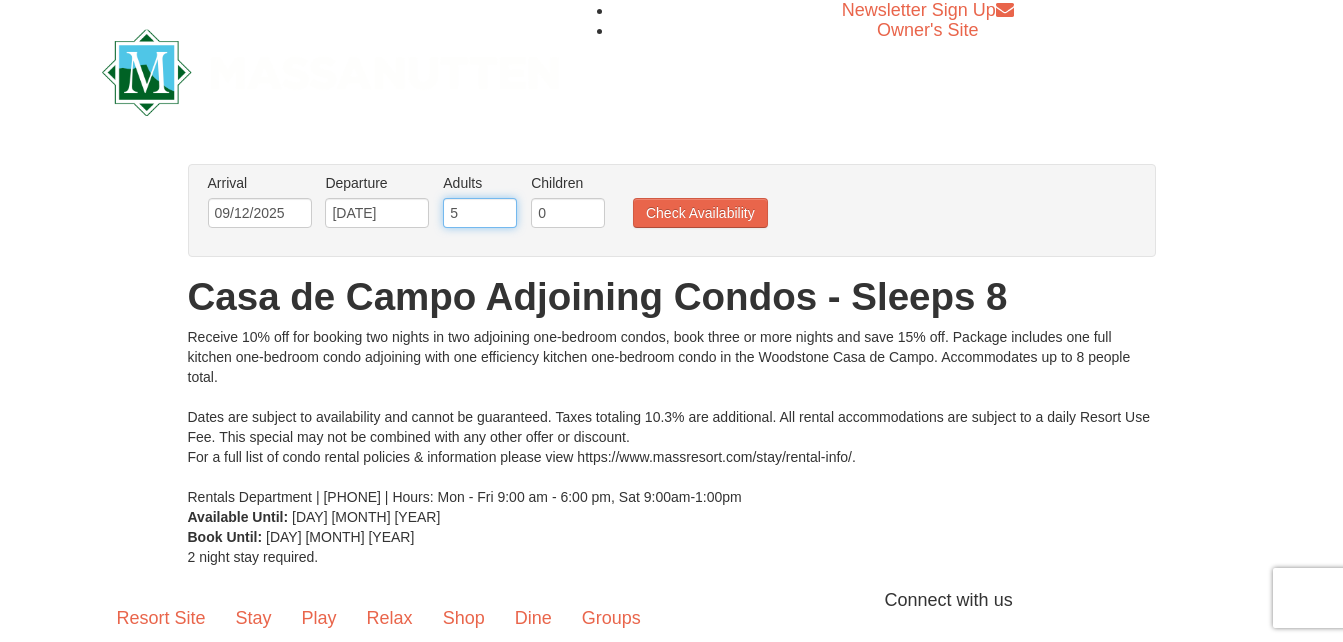 click on "5" at bounding box center (480, 213) 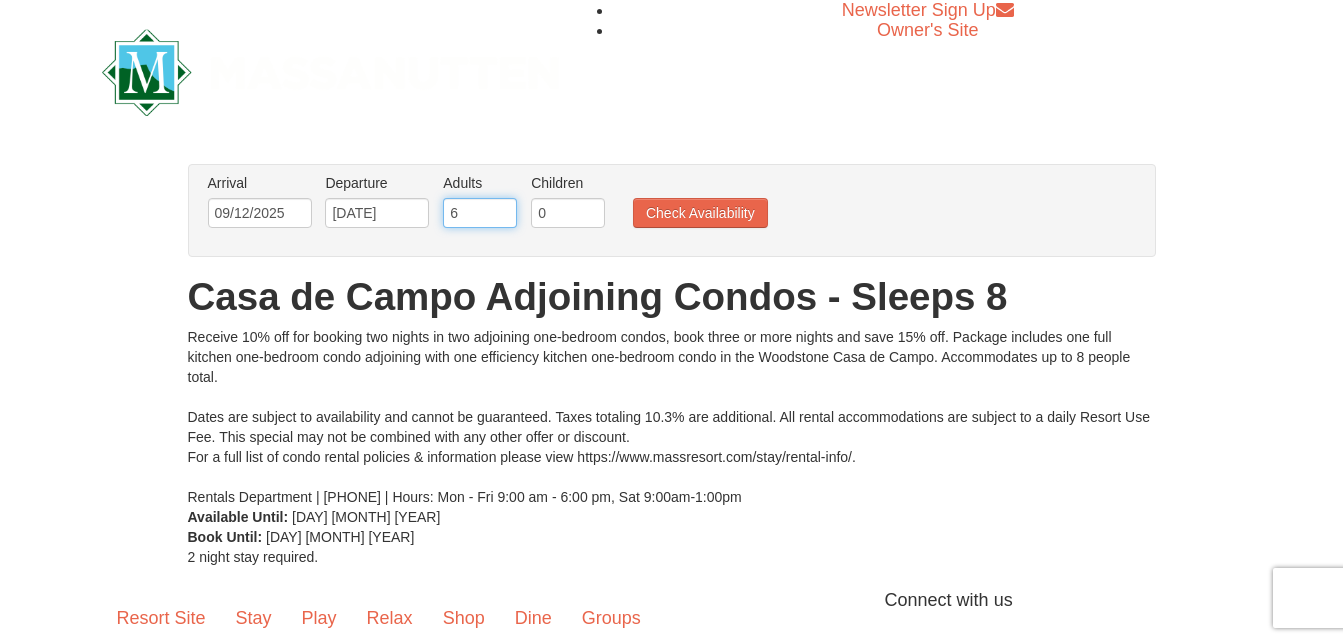 type on "6" 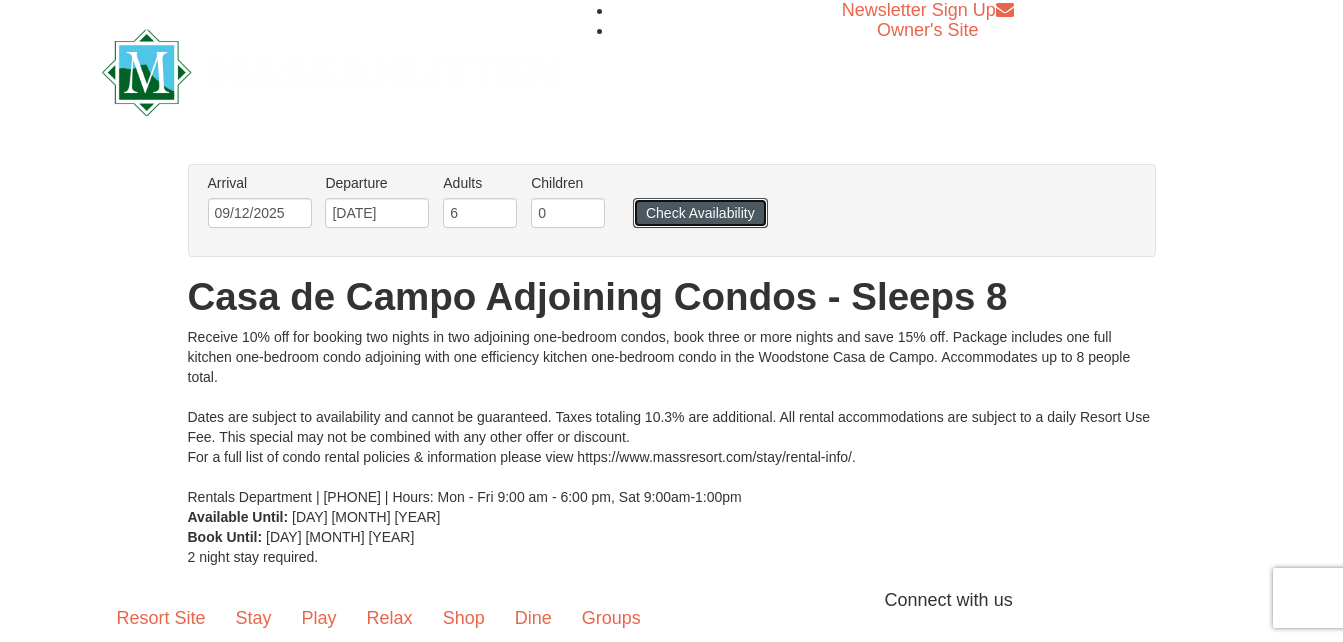 click on "Check Availability" at bounding box center (700, 213) 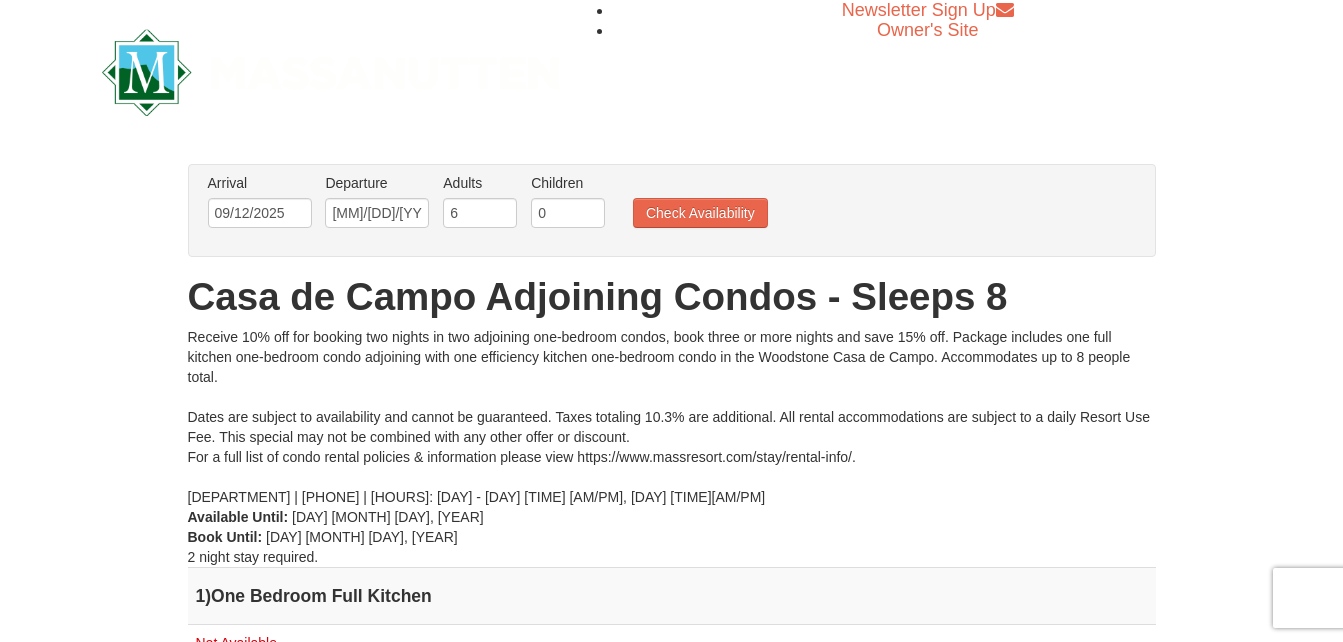 scroll, scrollTop: 0, scrollLeft: 0, axis: both 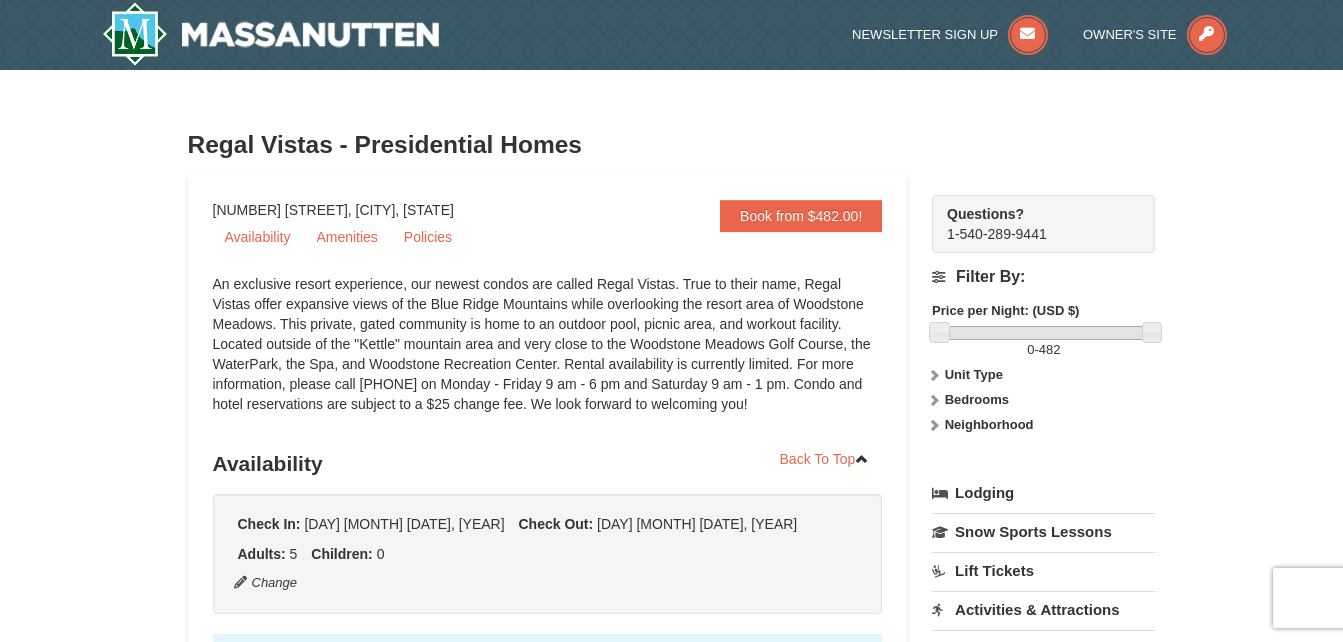 click on "An exclusive resort experience, our newest condos are called Regal Vistas. True to their name, Regal Vistas offer expansive views of the Blue Ridge Mountains while overlooking the resort area of Woodstone Meadows. This private, gated community is home to an outdoor pool, picnic area, and workout facility. Located outside of the "Kettle" mountain area and very close to the Woodstone Meadows Golf Course, the WaterPark, the Spa, and Woodstone Recreation Center.
Rental availability is currently limited. For more information, please call [PHONE] on Monday - Friday 9 am - 6 pm and Saturday 9 am - 1 pm. Condo and hotel reservations are subject to a $25 change fee.
We look forward to welcoming you!" at bounding box center (548, 354) 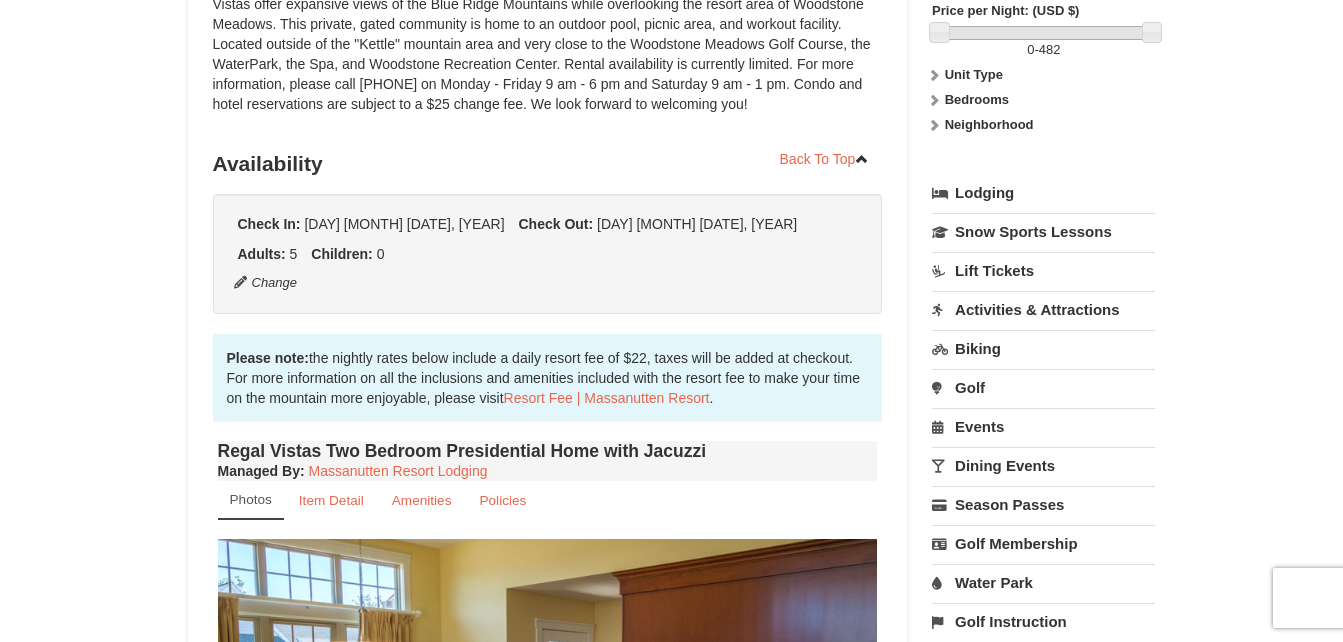 scroll, scrollTop: 307, scrollLeft: 0, axis: vertical 